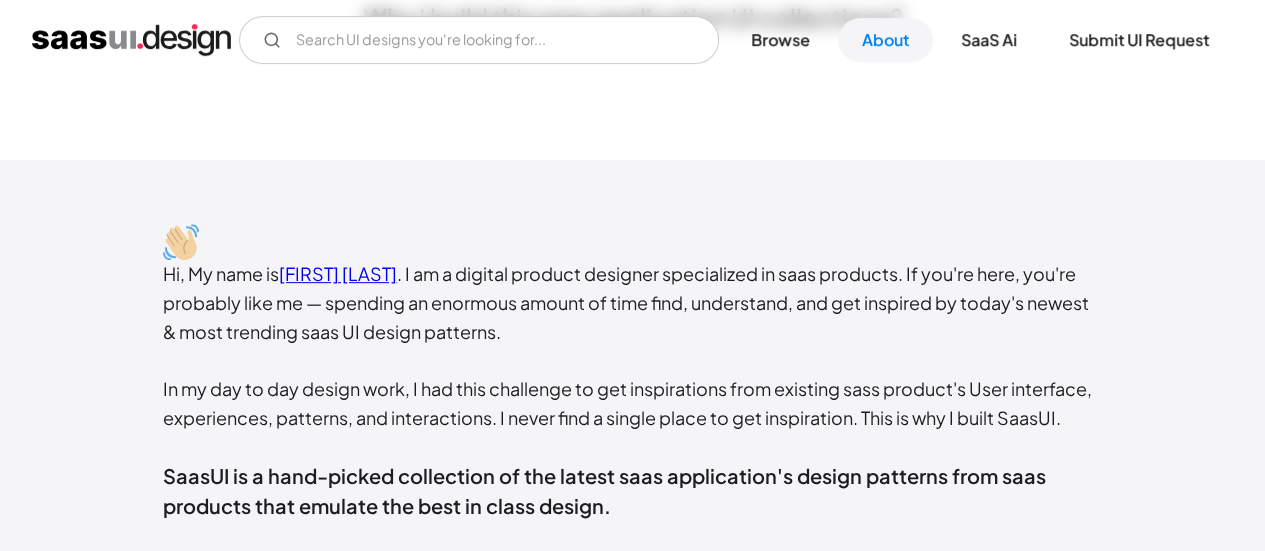 scroll, scrollTop: 0, scrollLeft: 0, axis: both 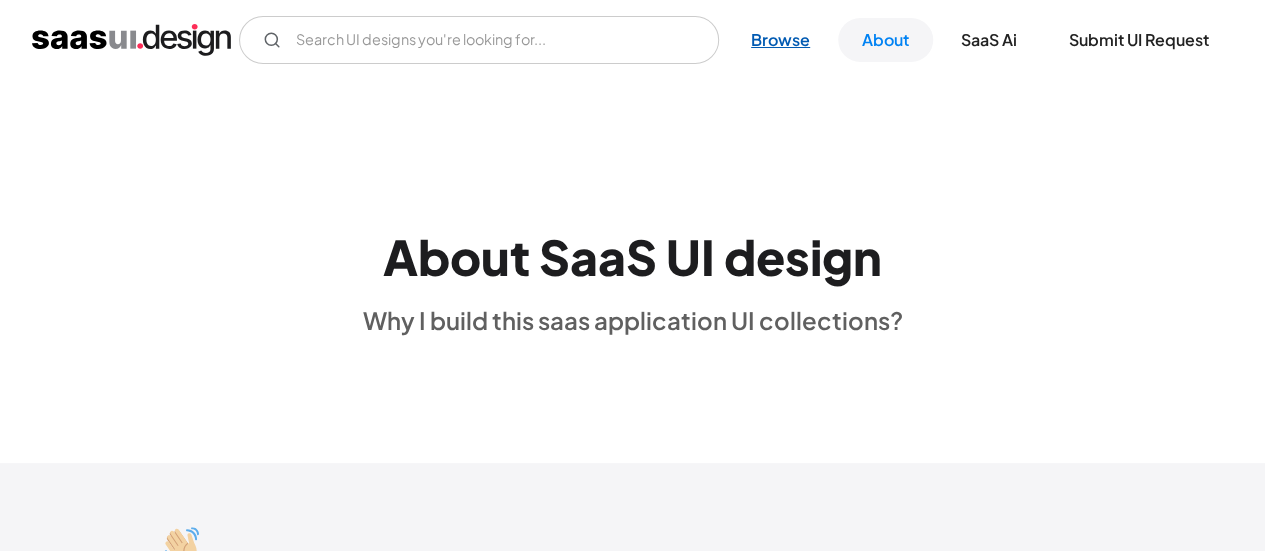 click on "Browse" at bounding box center [780, 40] 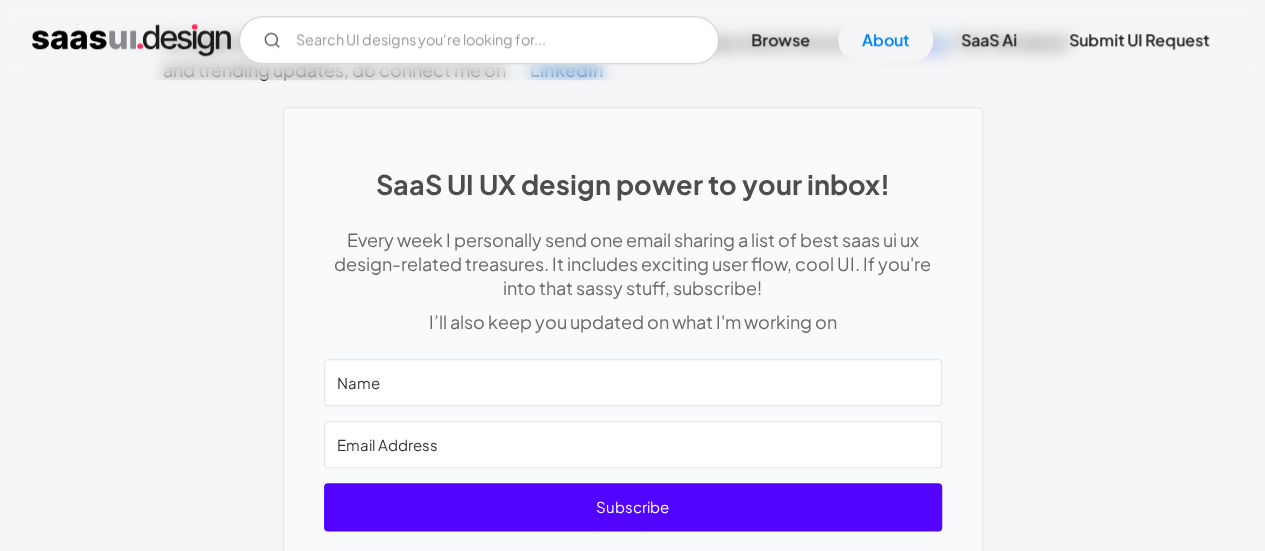 scroll, scrollTop: 1220, scrollLeft: 0, axis: vertical 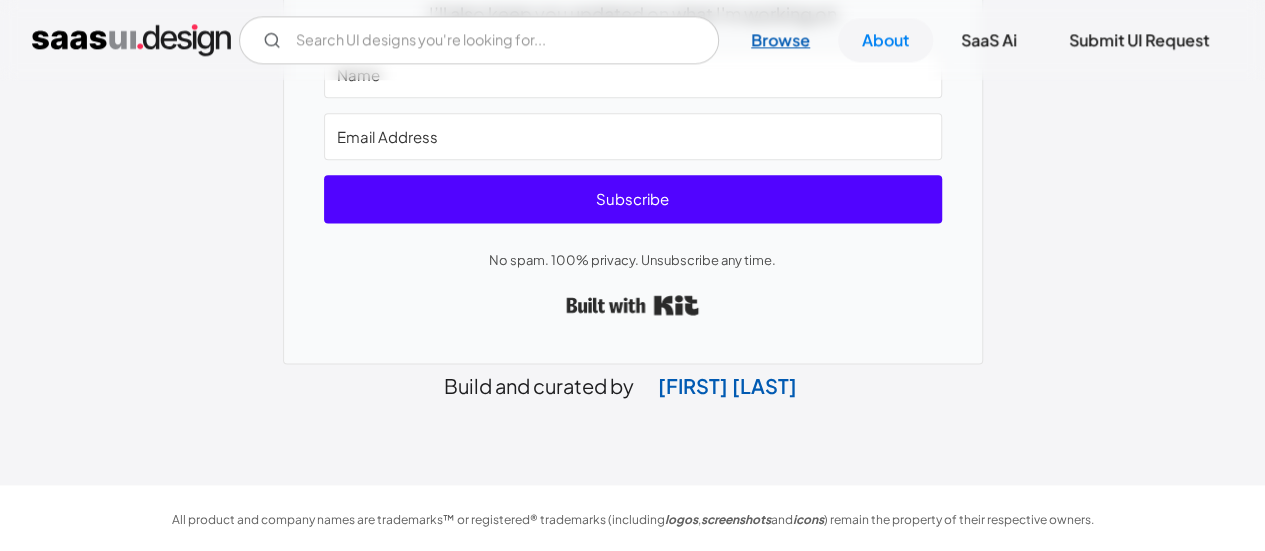 click on "Browse" at bounding box center (780, 40) 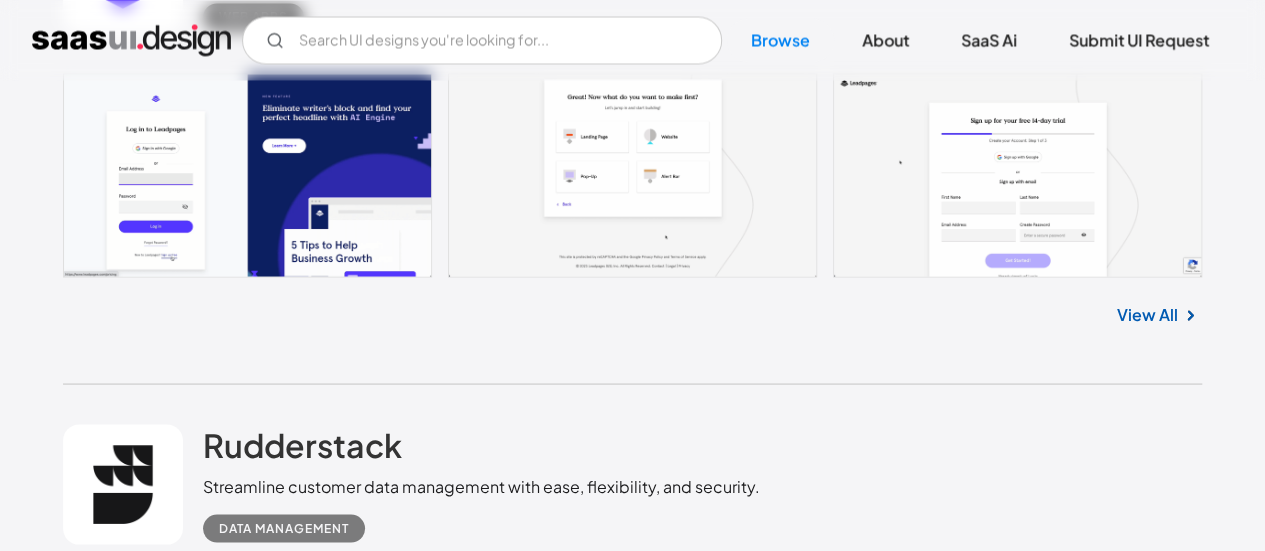 scroll, scrollTop: 1752, scrollLeft: 0, axis: vertical 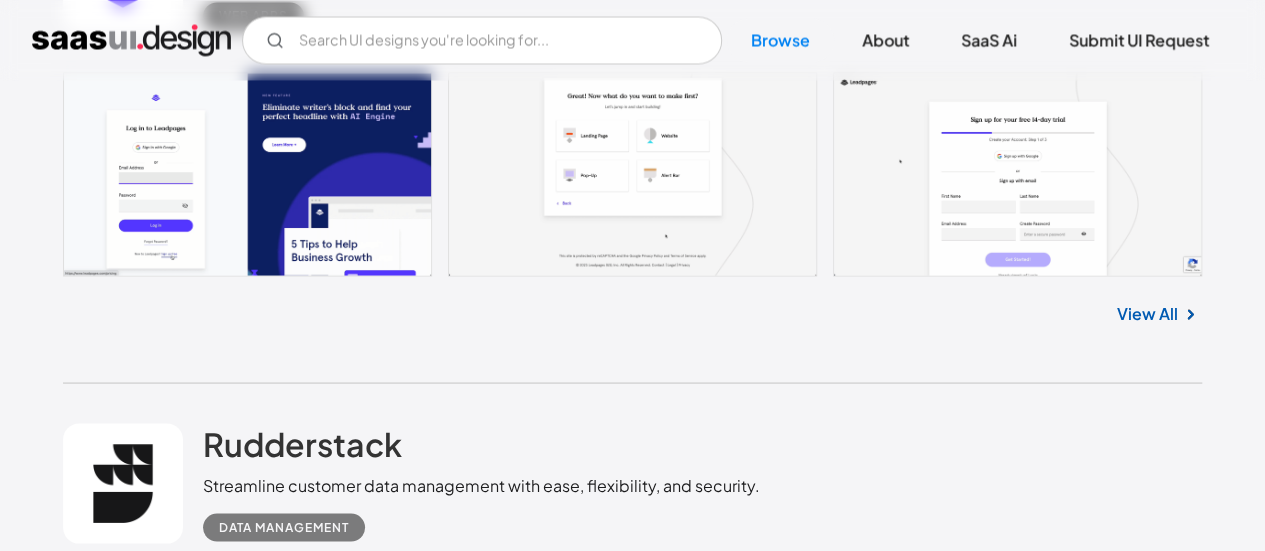 click on "View All" at bounding box center [1147, 313] 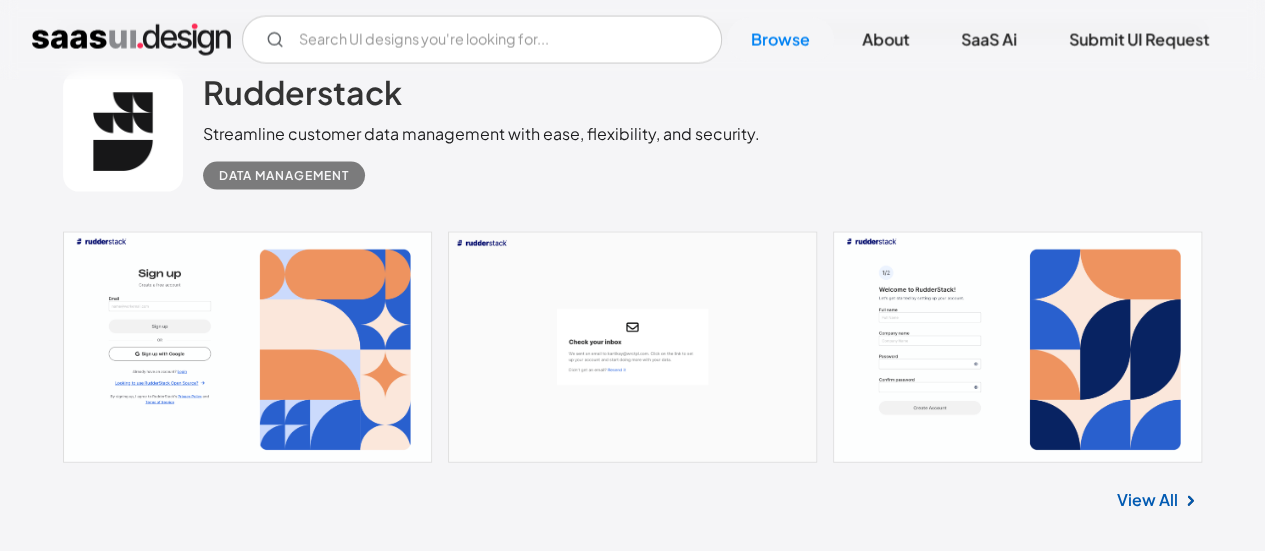 scroll, scrollTop: 2143, scrollLeft: 0, axis: vertical 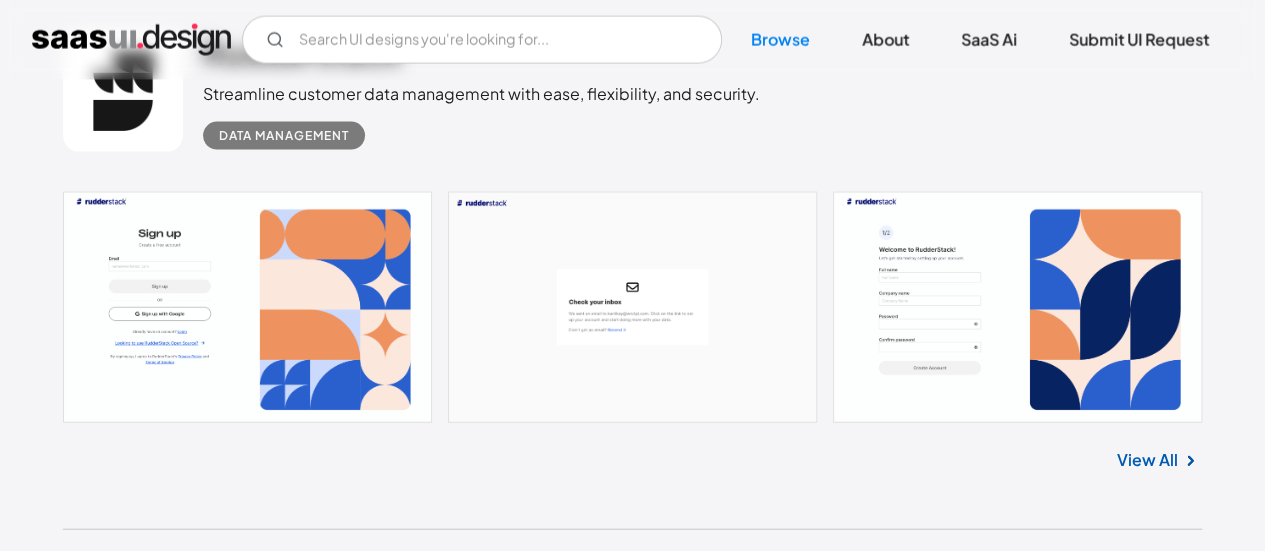 click on "View All" at bounding box center [1147, 460] 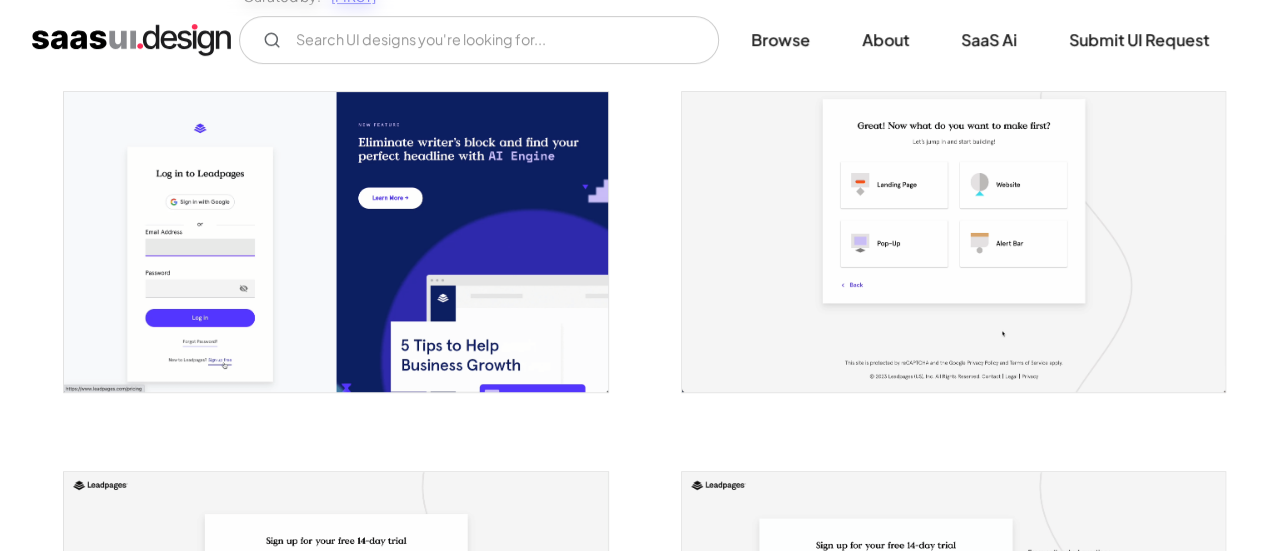 scroll, scrollTop: 0, scrollLeft: 0, axis: both 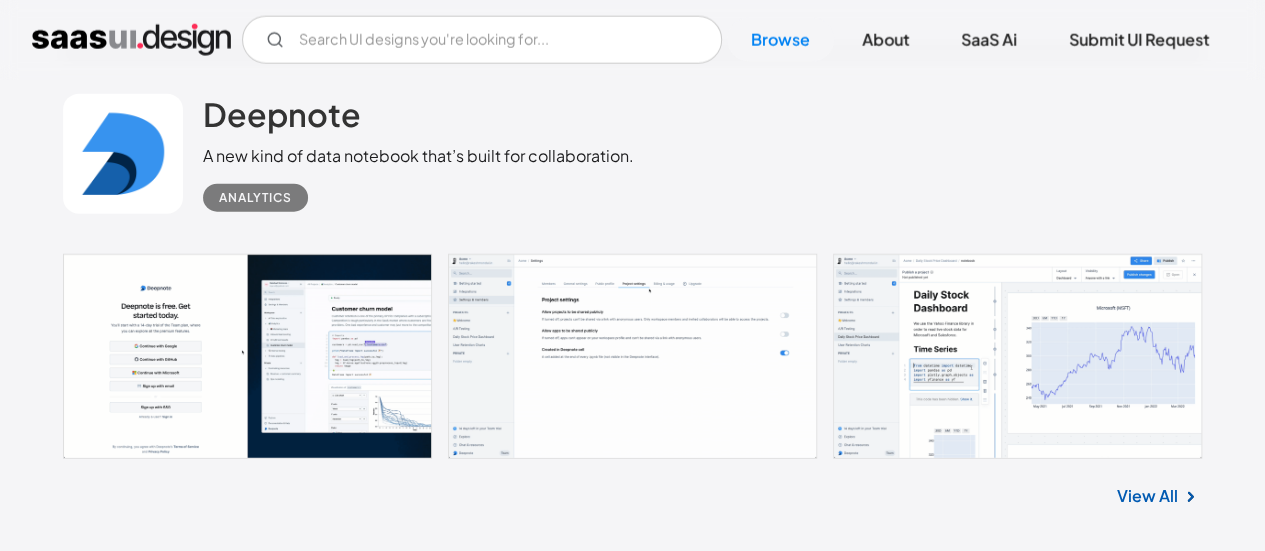 click on "View All" at bounding box center [1147, 496] 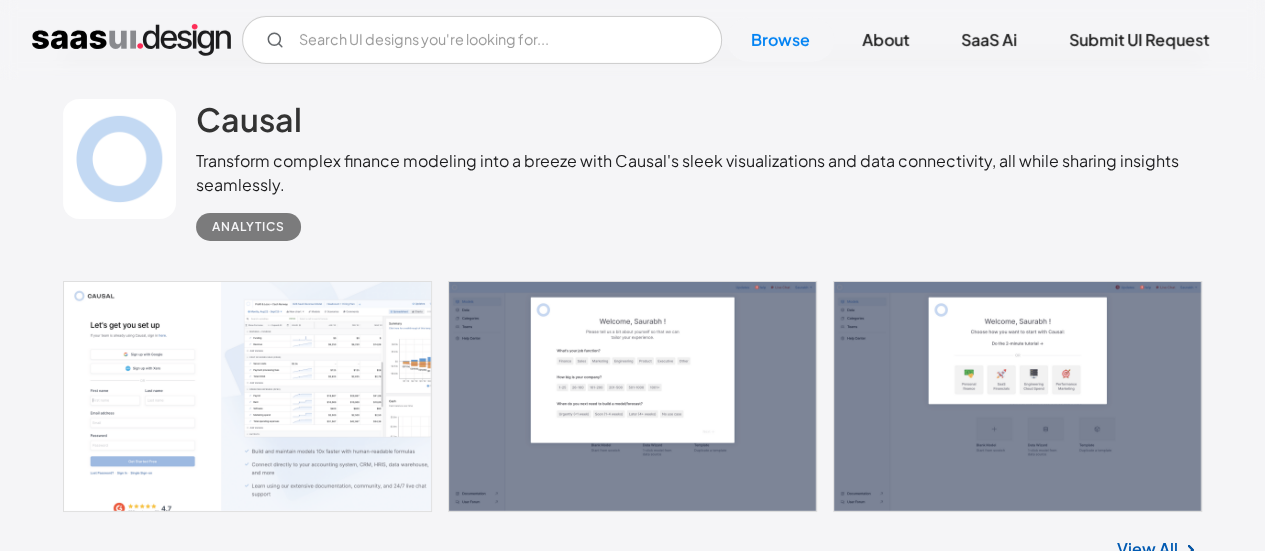 scroll, scrollTop: 7298, scrollLeft: 0, axis: vertical 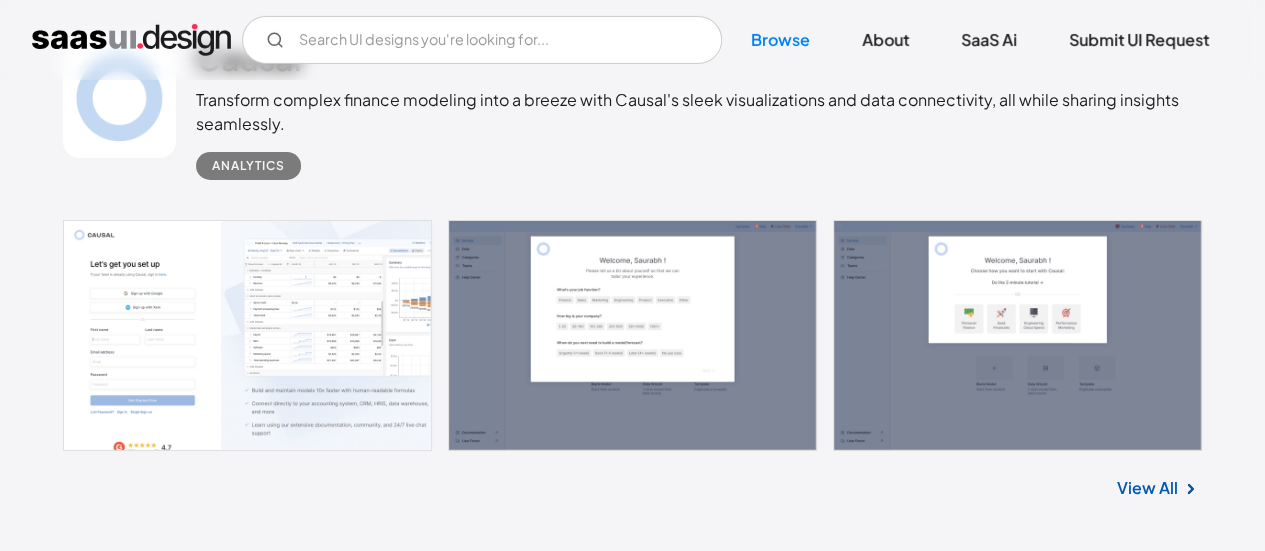 click on "View All" at bounding box center [1147, 488] 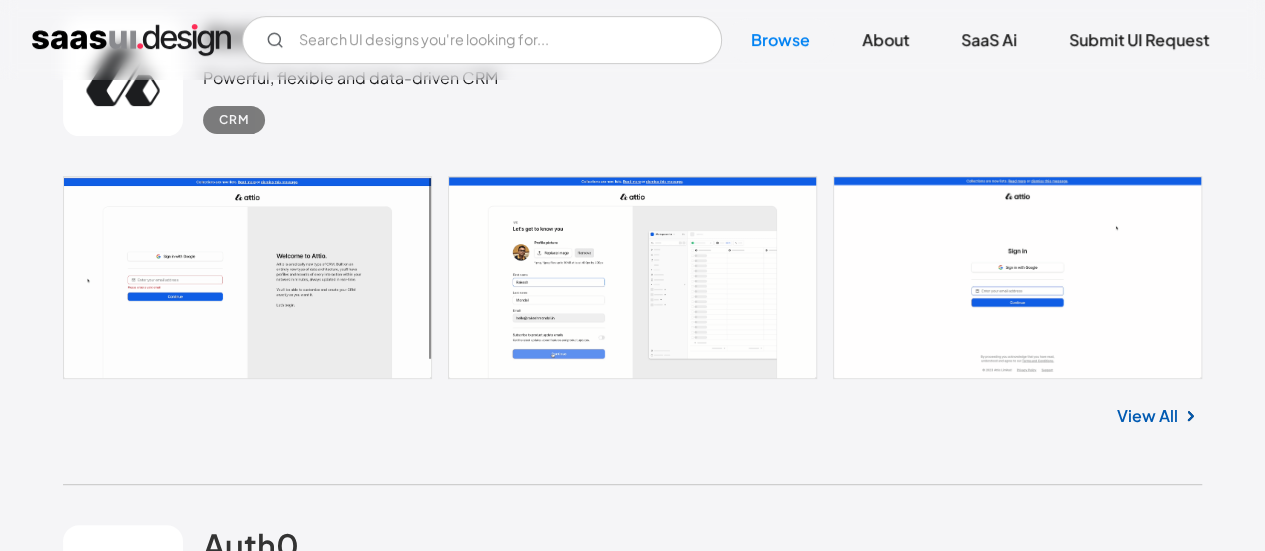 scroll, scrollTop: 7878, scrollLeft: 0, axis: vertical 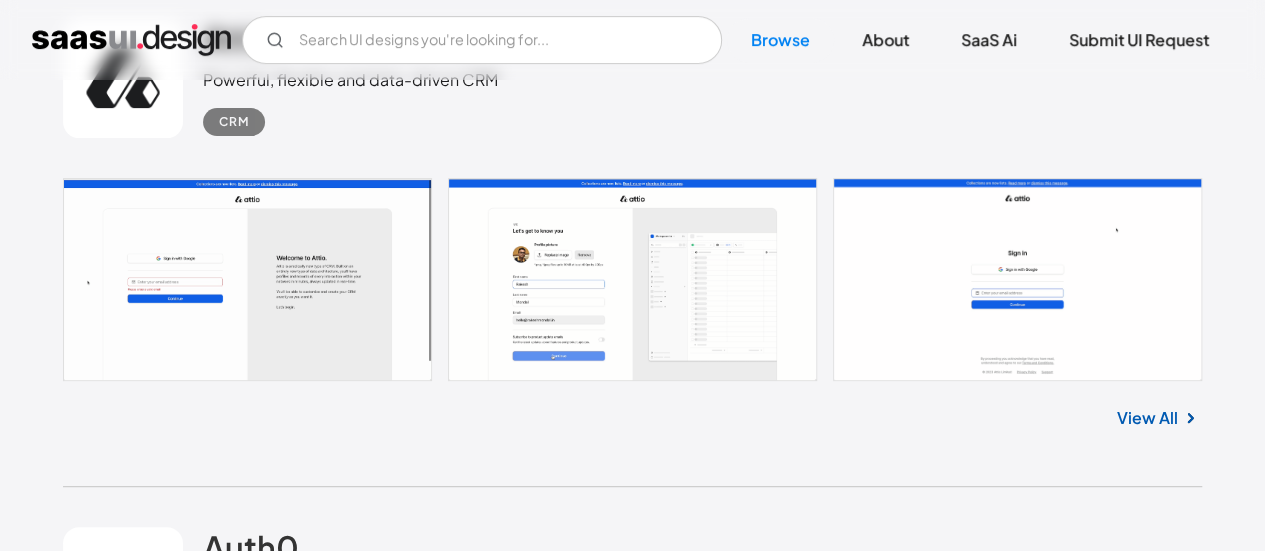 click on "View All" at bounding box center (1147, 418) 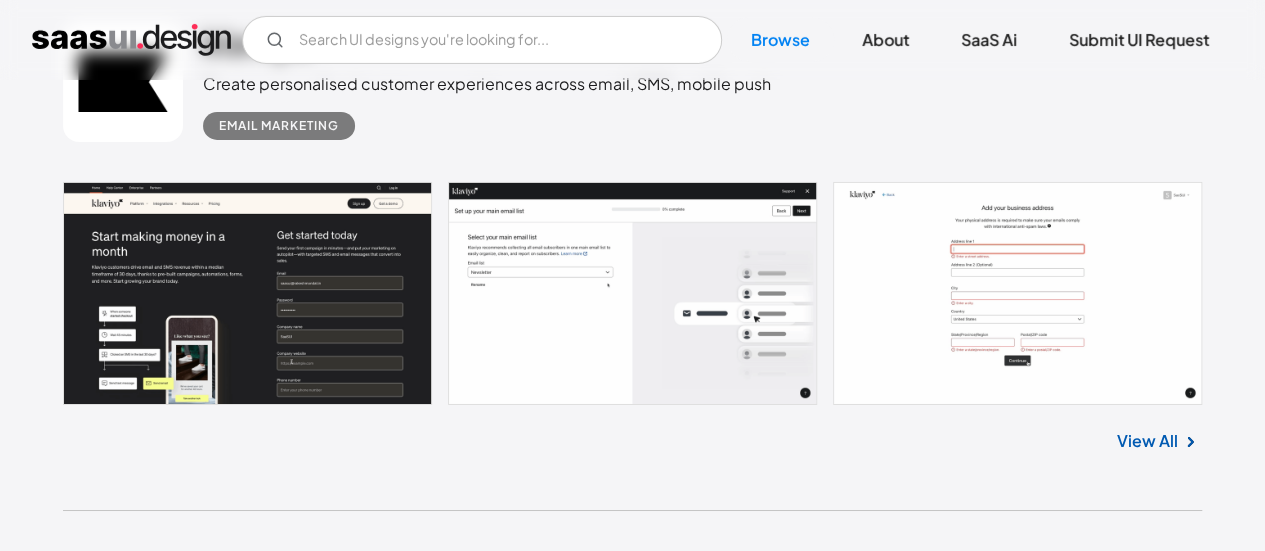 scroll, scrollTop: 10958, scrollLeft: 0, axis: vertical 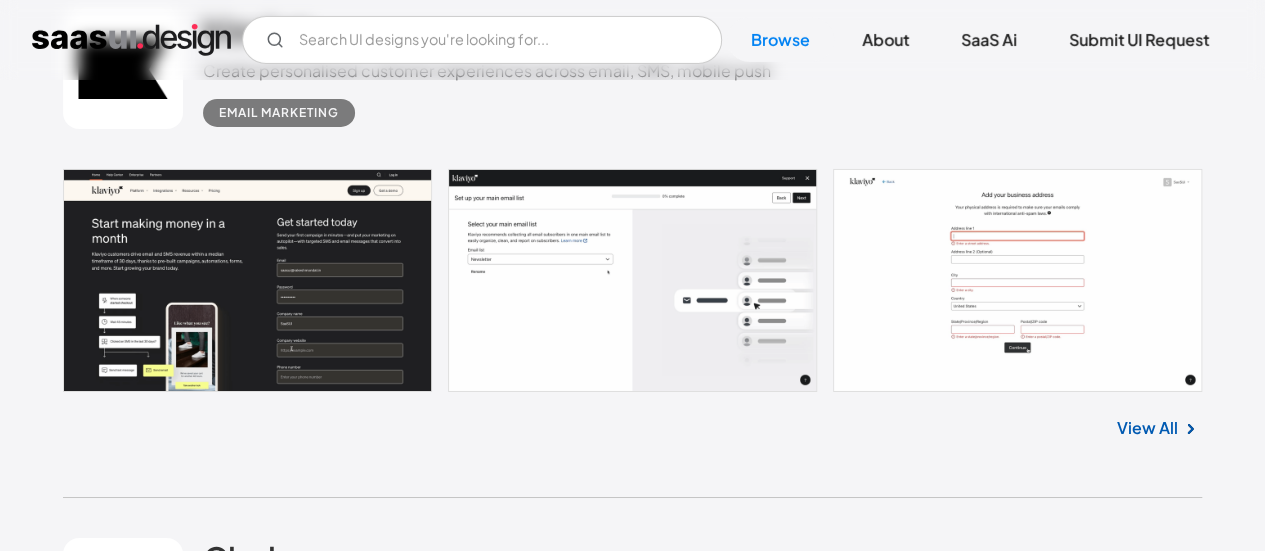 click on "View All" at bounding box center [1147, 428] 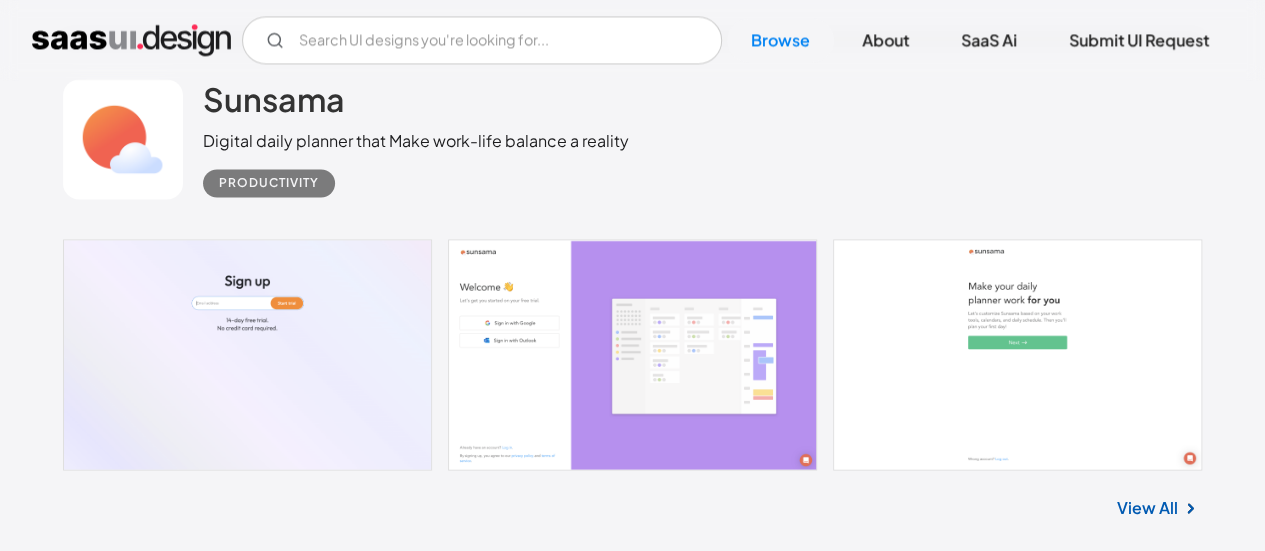 scroll, scrollTop: 13014, scrollLeft: 0, axis: vertical 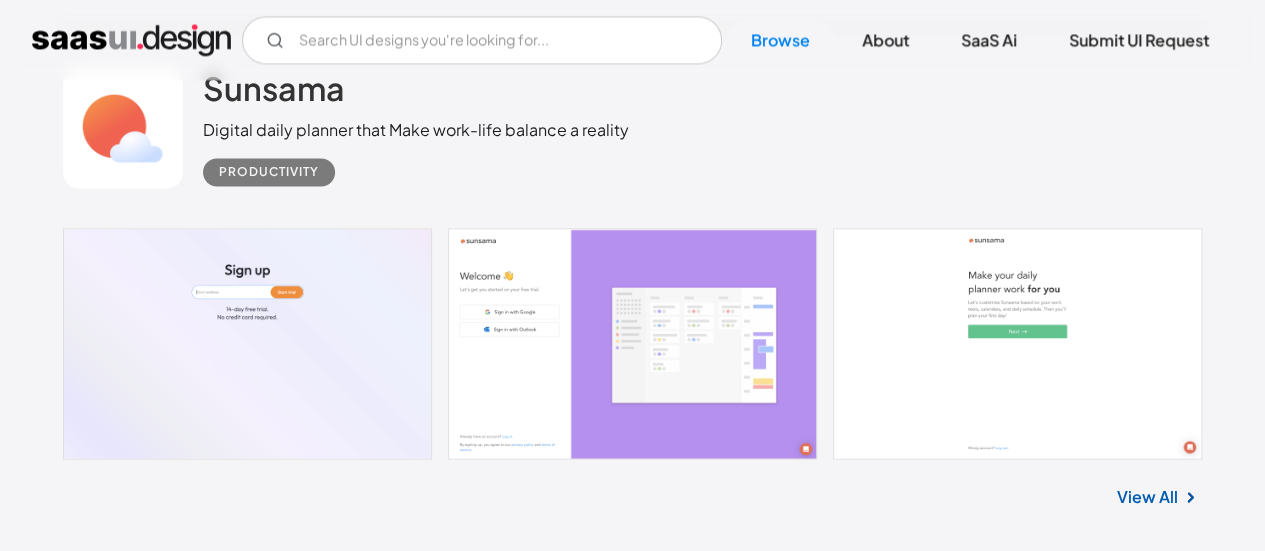 click on "View All" at bounding box center [1147, 496] 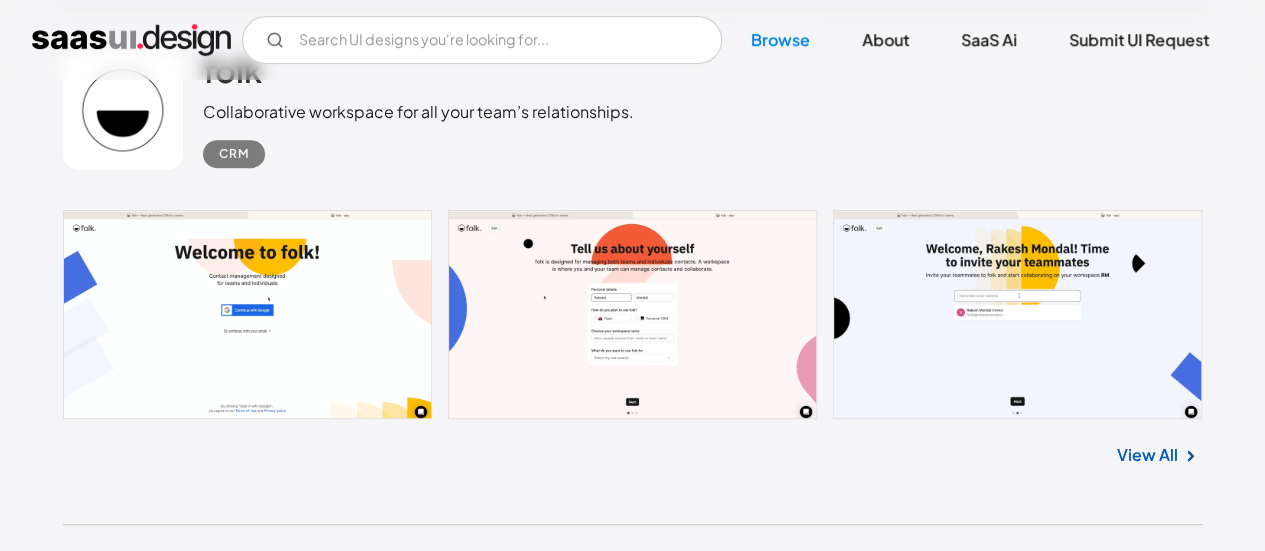 scroll, scrollTop: 19320, scrollLeft: 0, axis: vertical 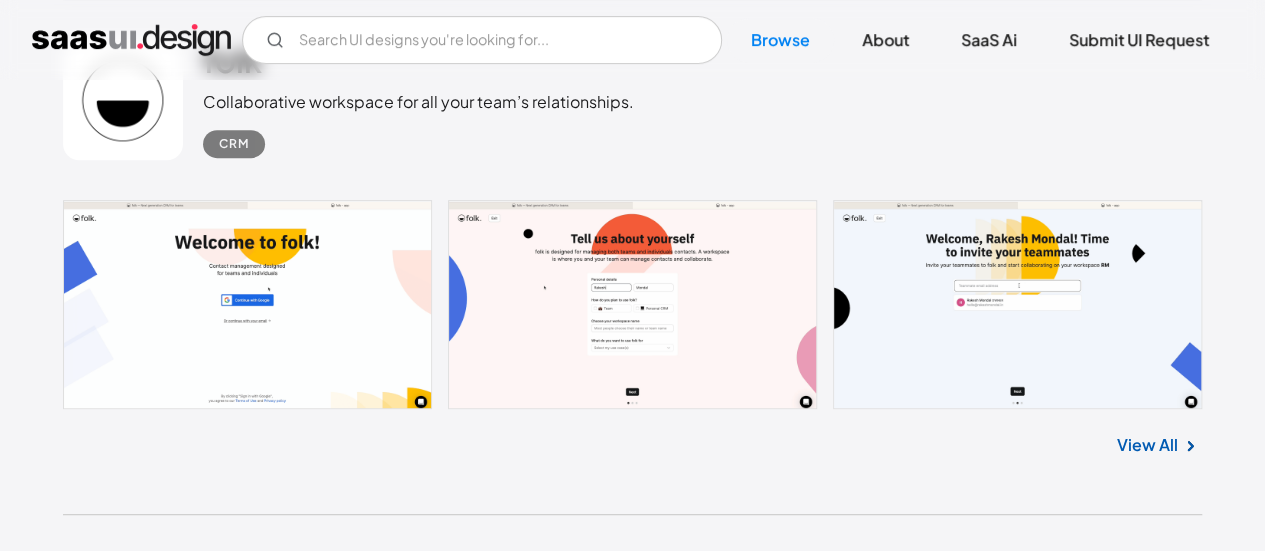 click on "View All" at bounding box center [1147, 445] 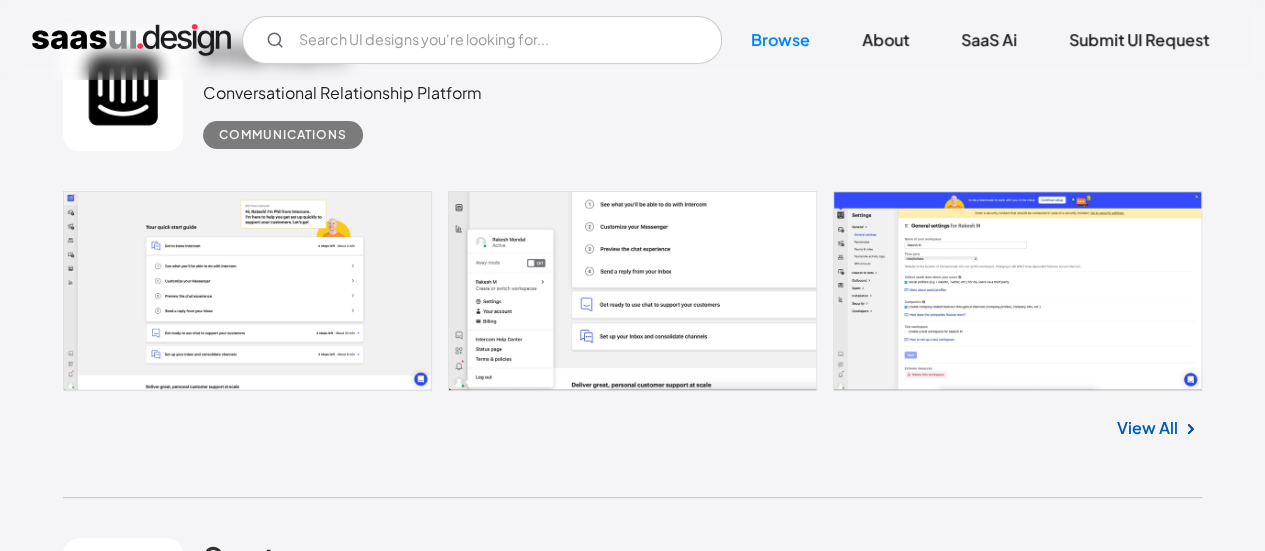 scroll, scrollTop: 22888, scrollLeft: 0, axis: vertical 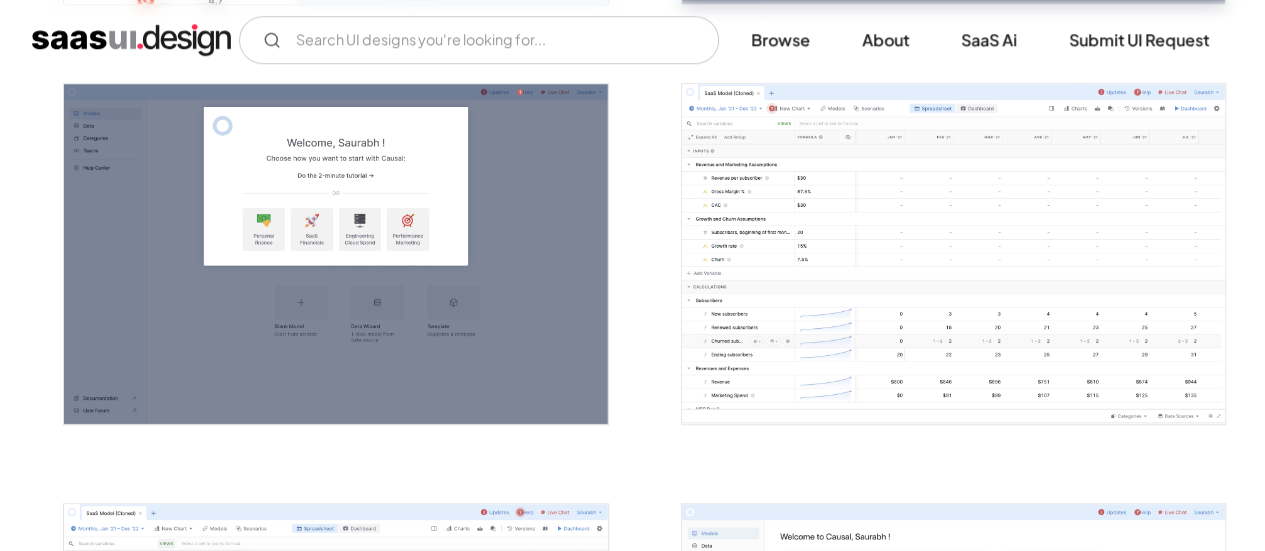 click at bounding box center [953, 254] 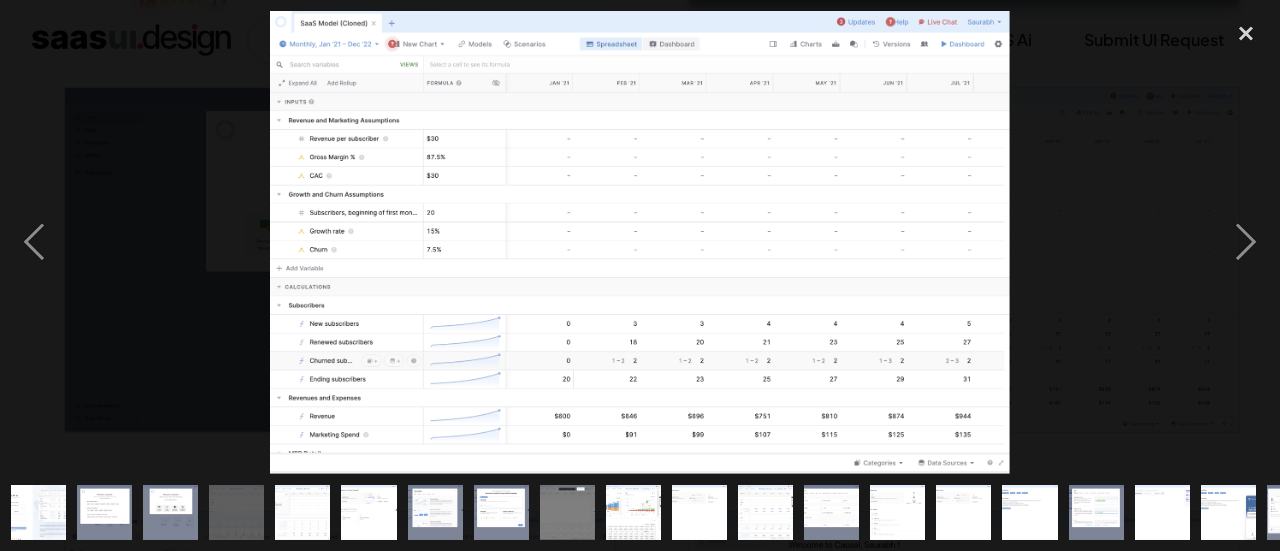 click at bounding box center (640, 242) 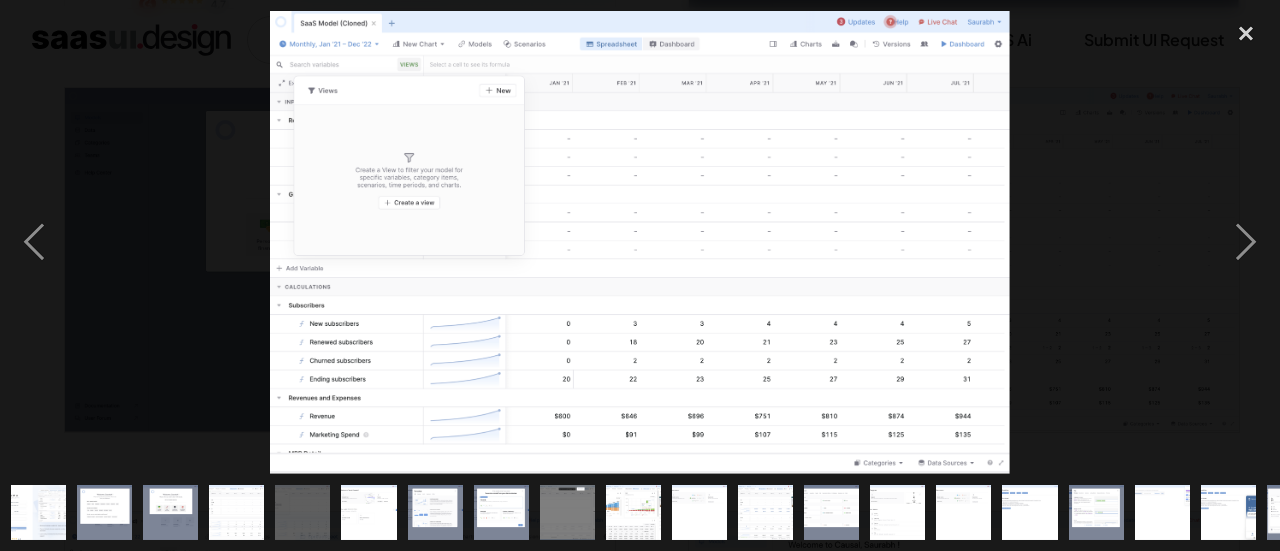 click at bounding box center (640, 242) 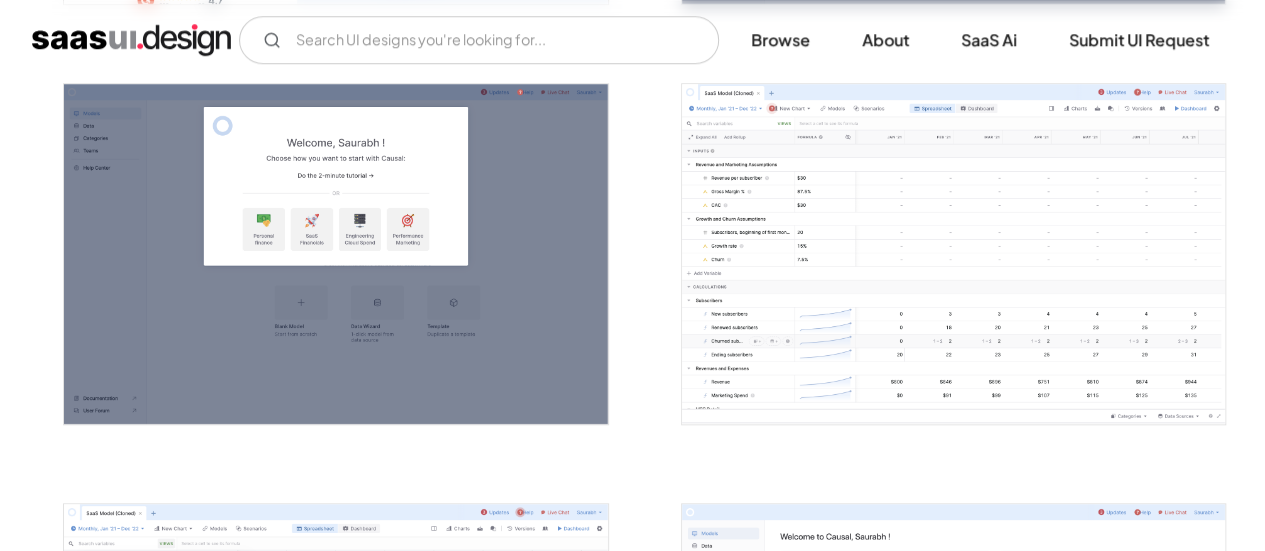 click at bounding box center [953, 254] 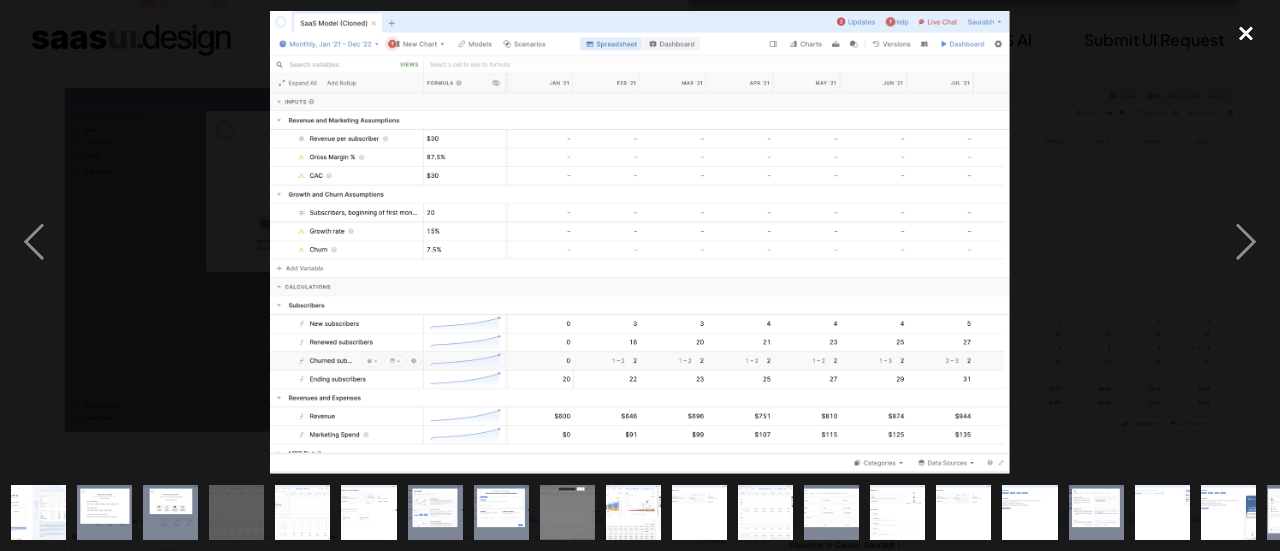 click at bounding box center (1246, 33) 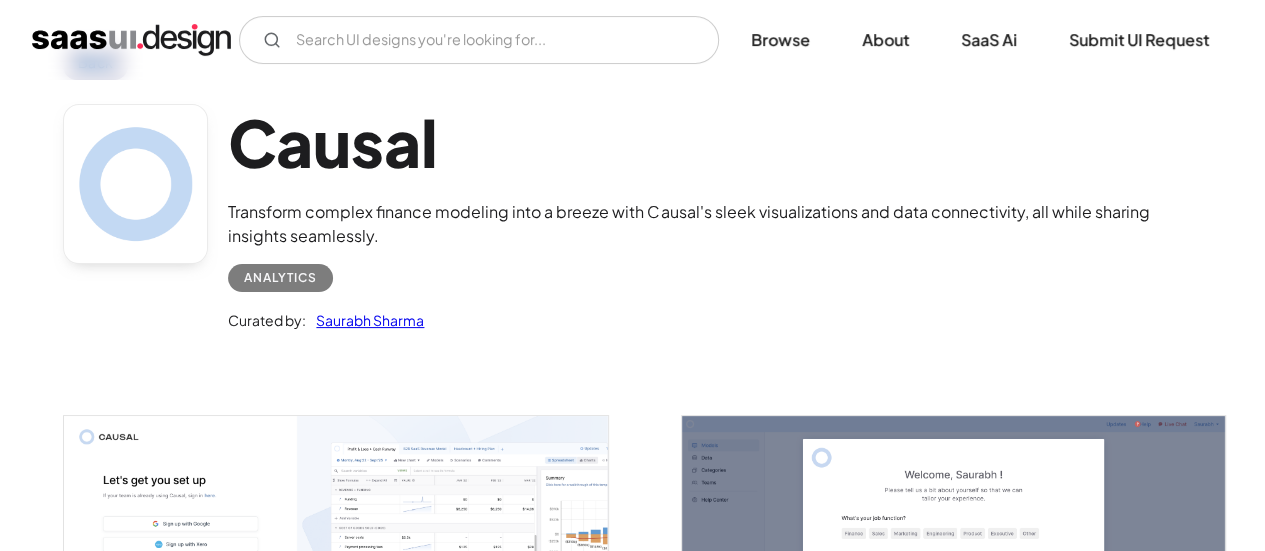 scroll, scrollTop: 0, scrollLeft: 0, axis: both 